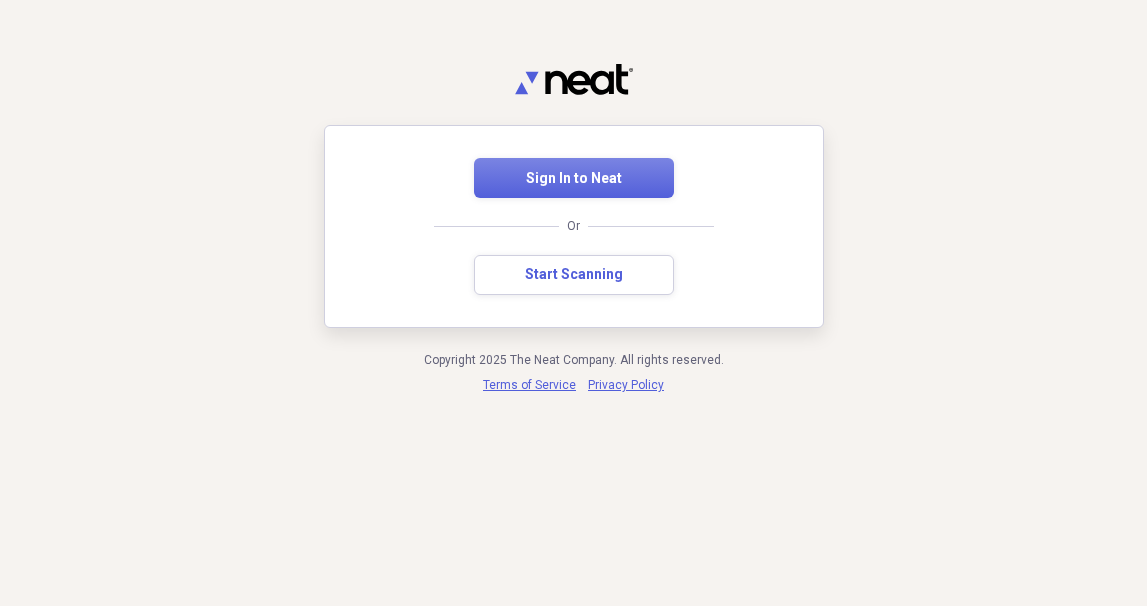 scroll, scrollTop: 0, scrollLeft: 0, axis: both 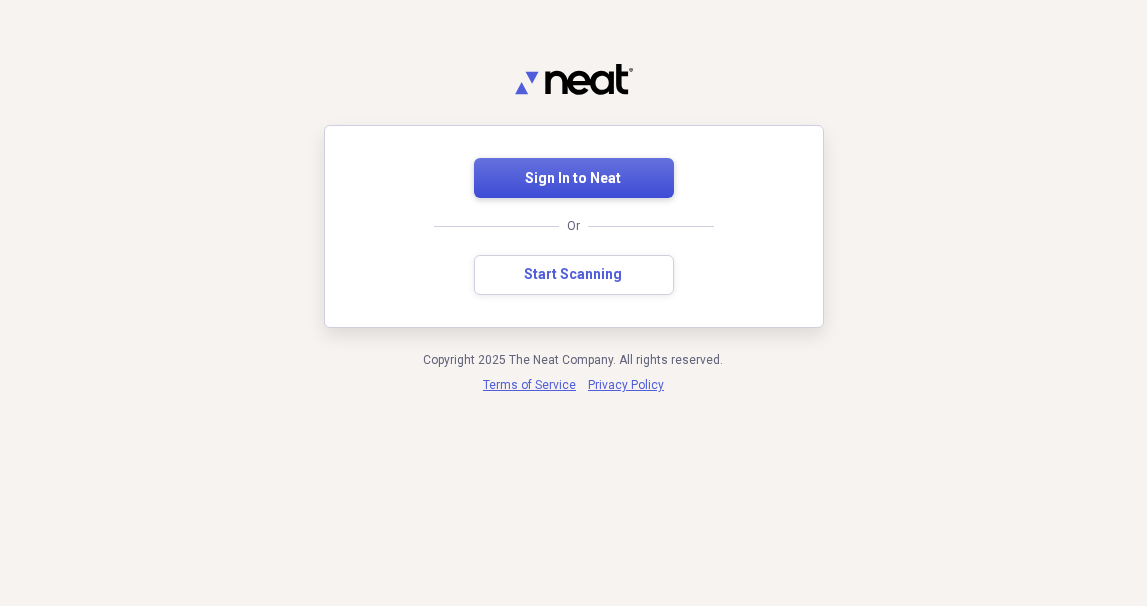 click on "Sign In to Neat" at bounding box center [574, 179] 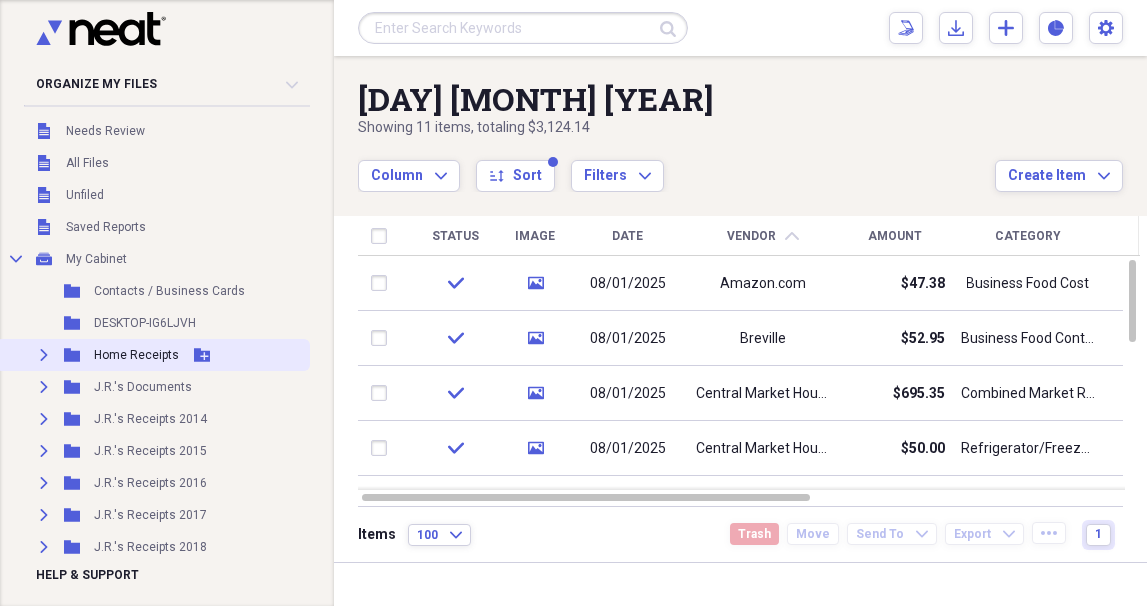 scroll, scrollTop: 100, scrollLeft: 0, axis: vertical 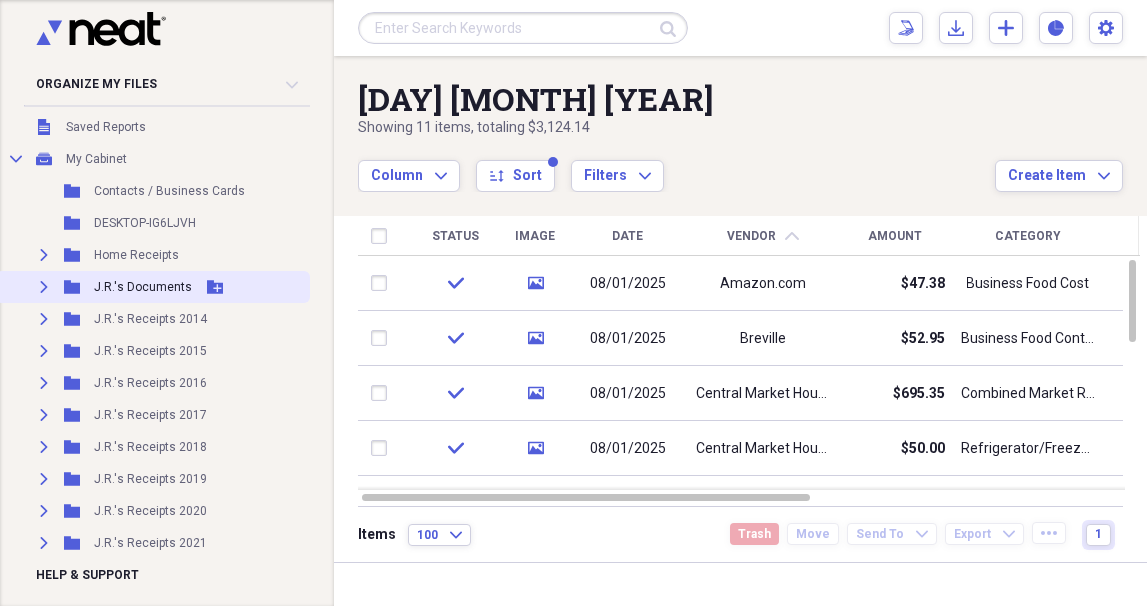 click 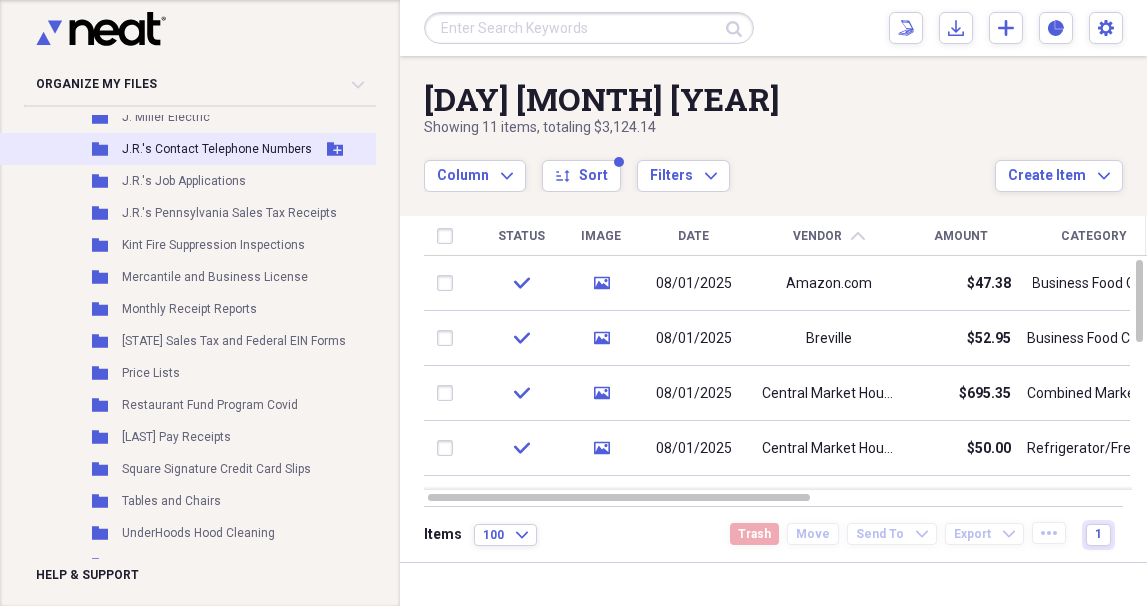scroll, scrollTop: 599, scrollLeft: 0, axis: vertical 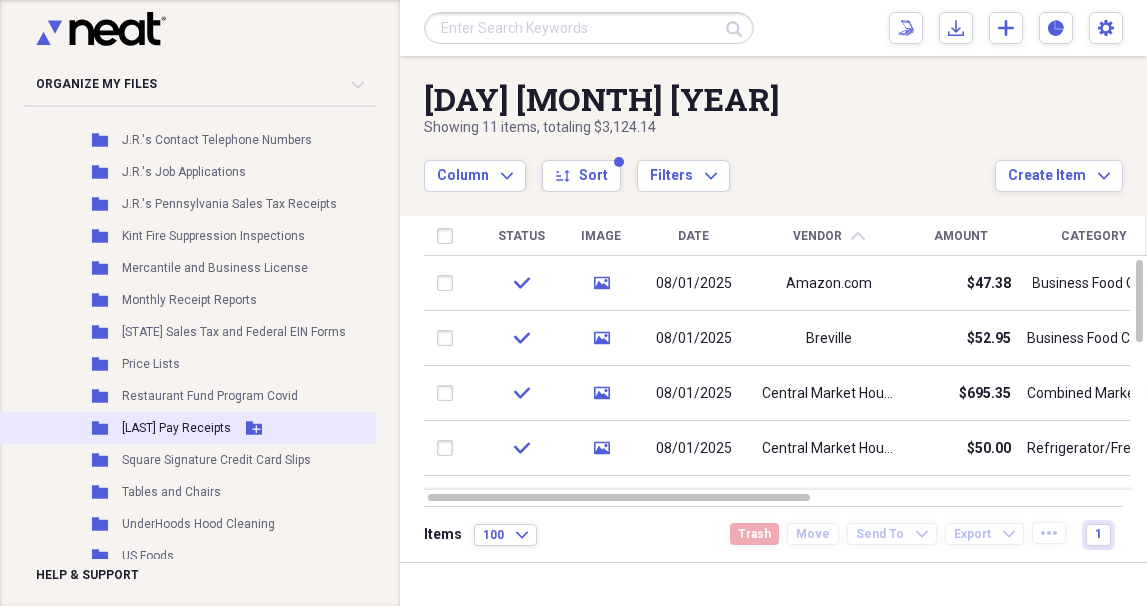click on "[FIRST] [LAST]" at bounding box center (176, 428) 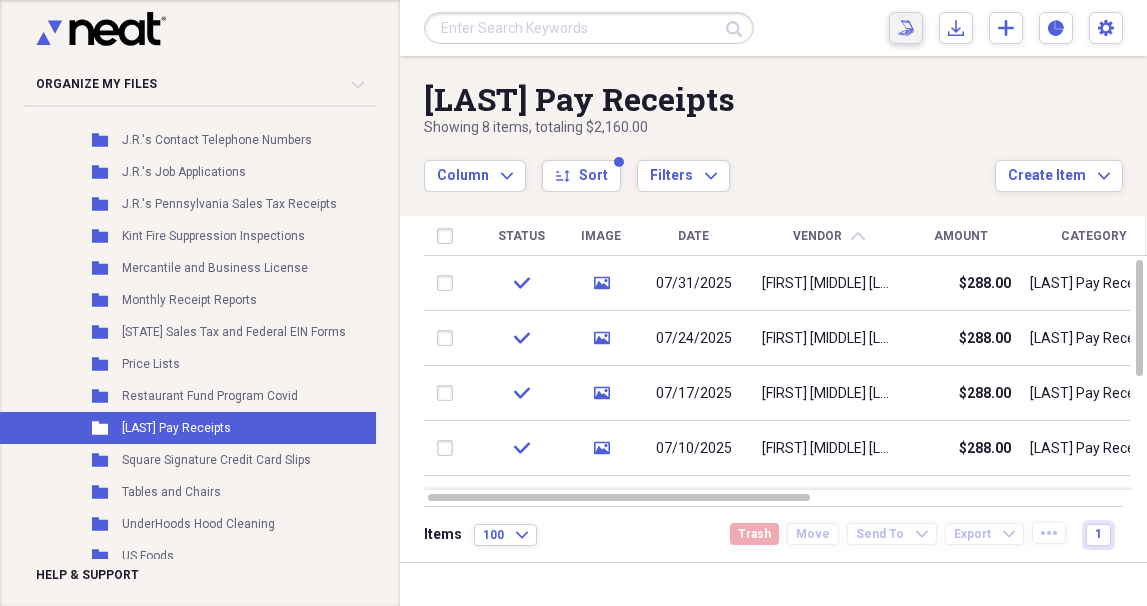 click 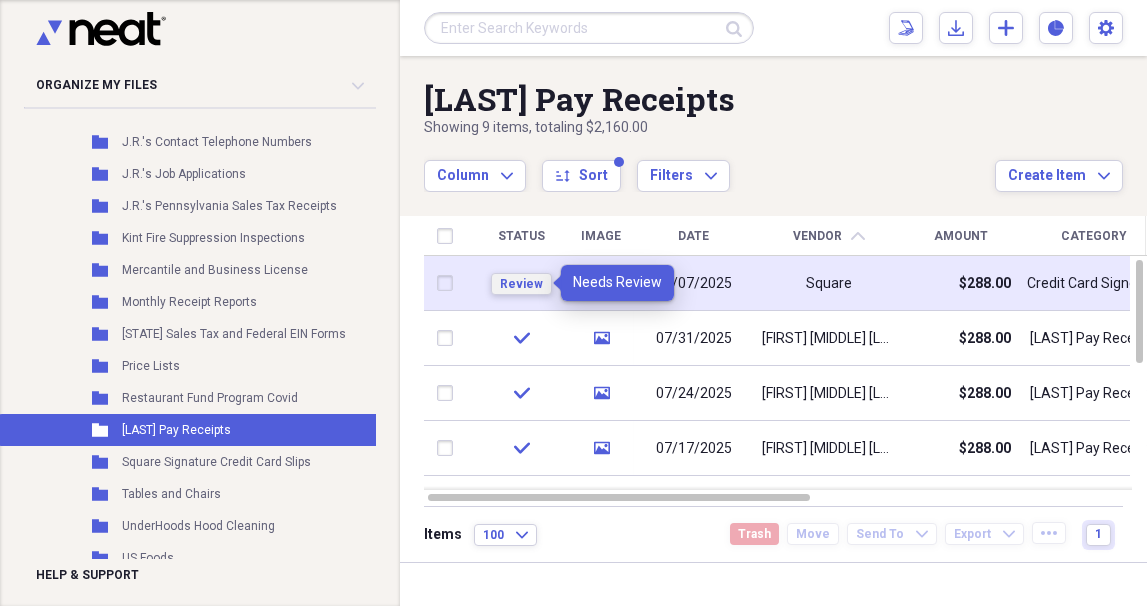 click on "Review" at bounding box center (521, 284) 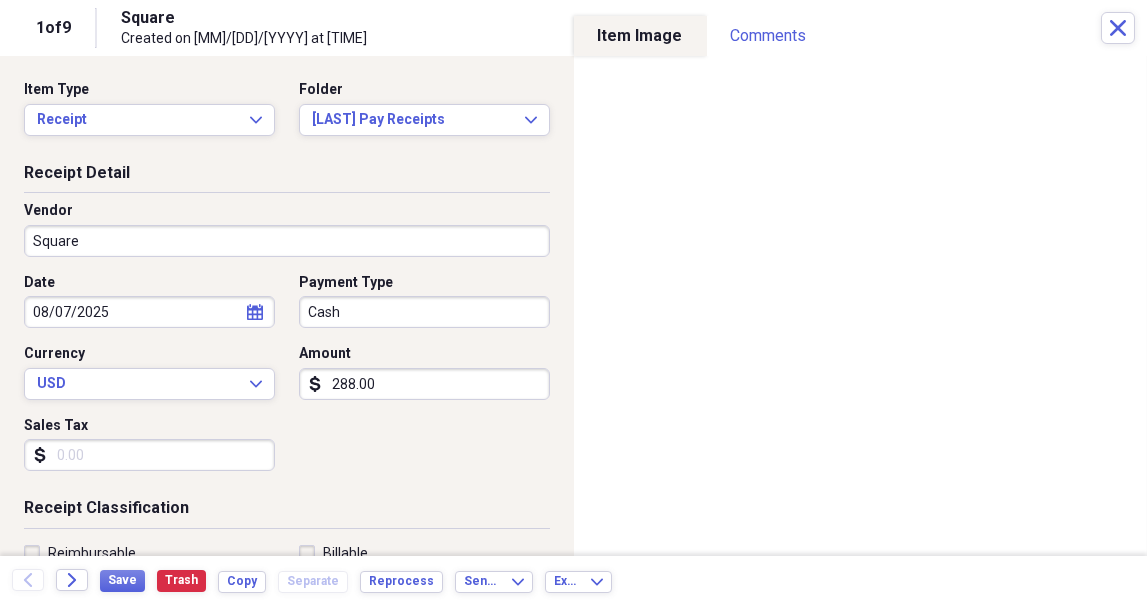 click on "Square" at bounding box center [287, 241] 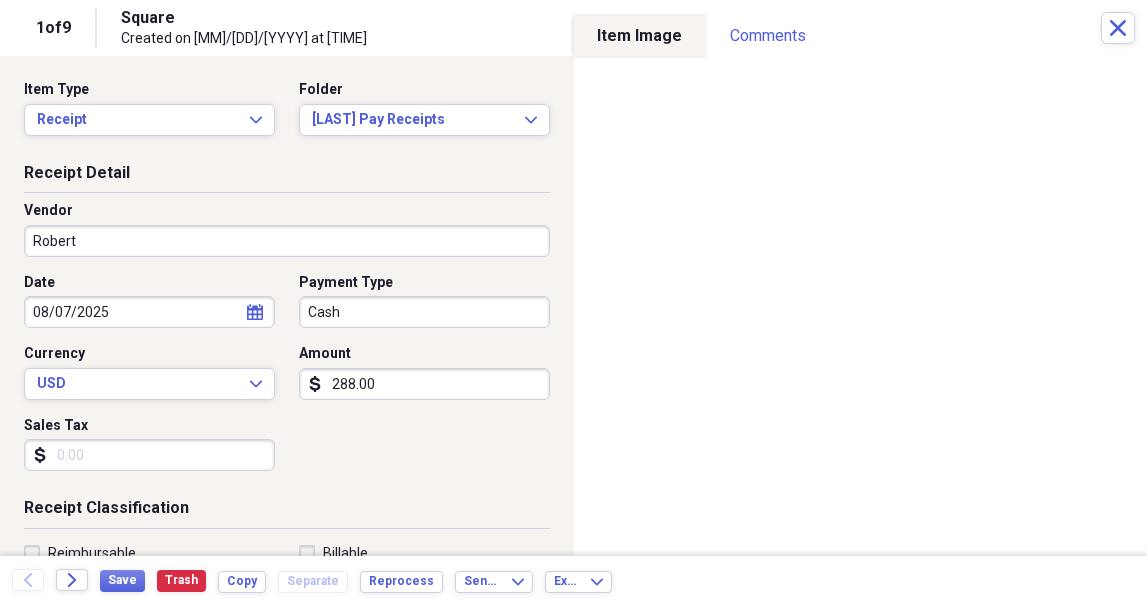 click on "Robert" at bounding box center (287, 241) 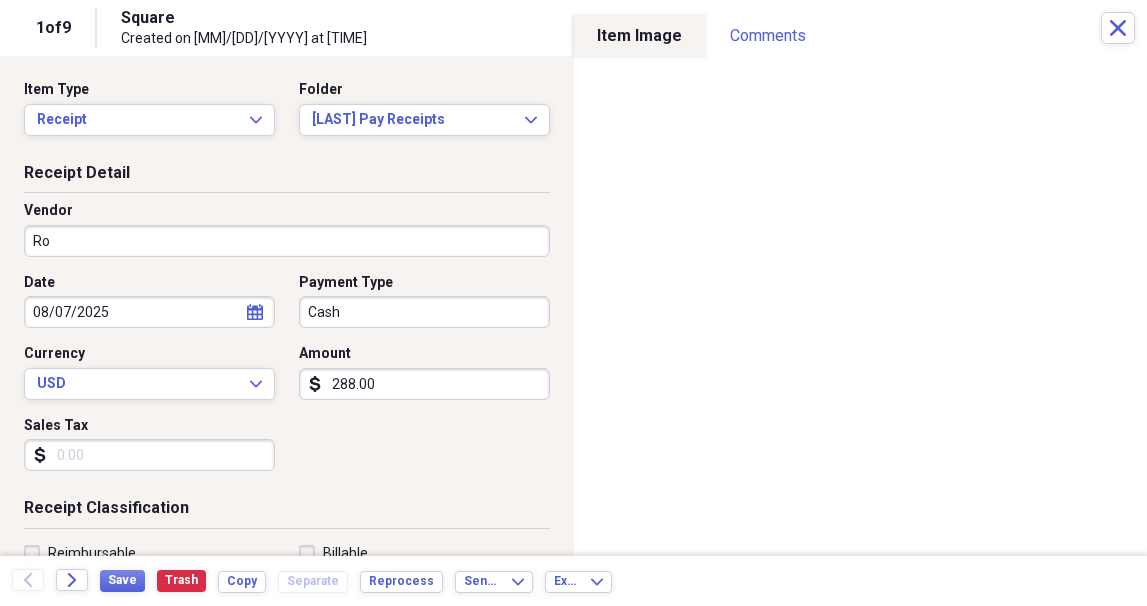 type on "R" 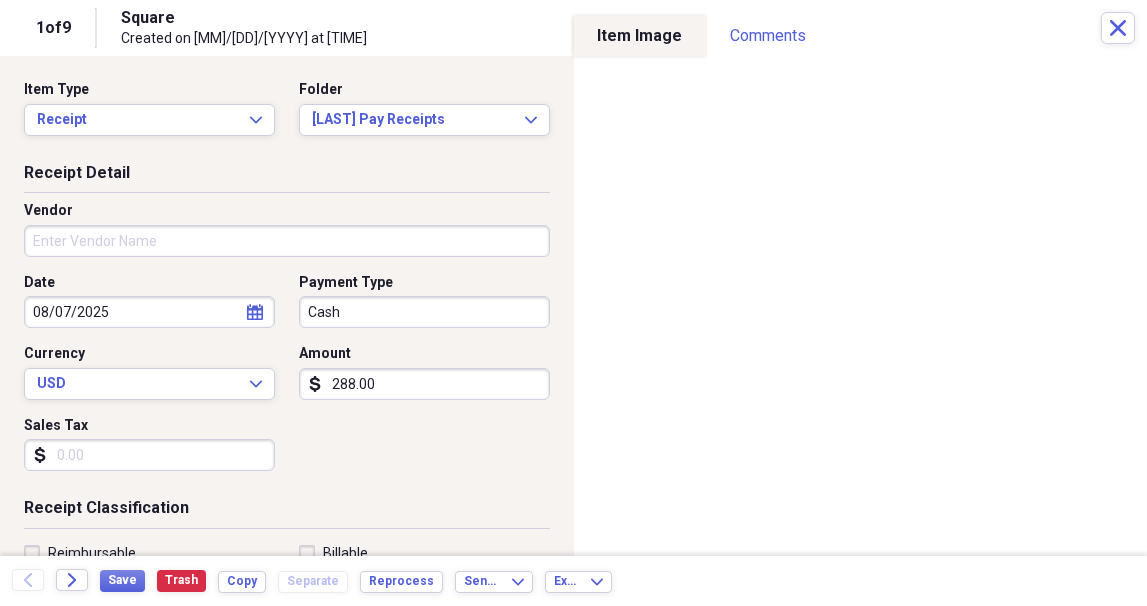 type on "R" 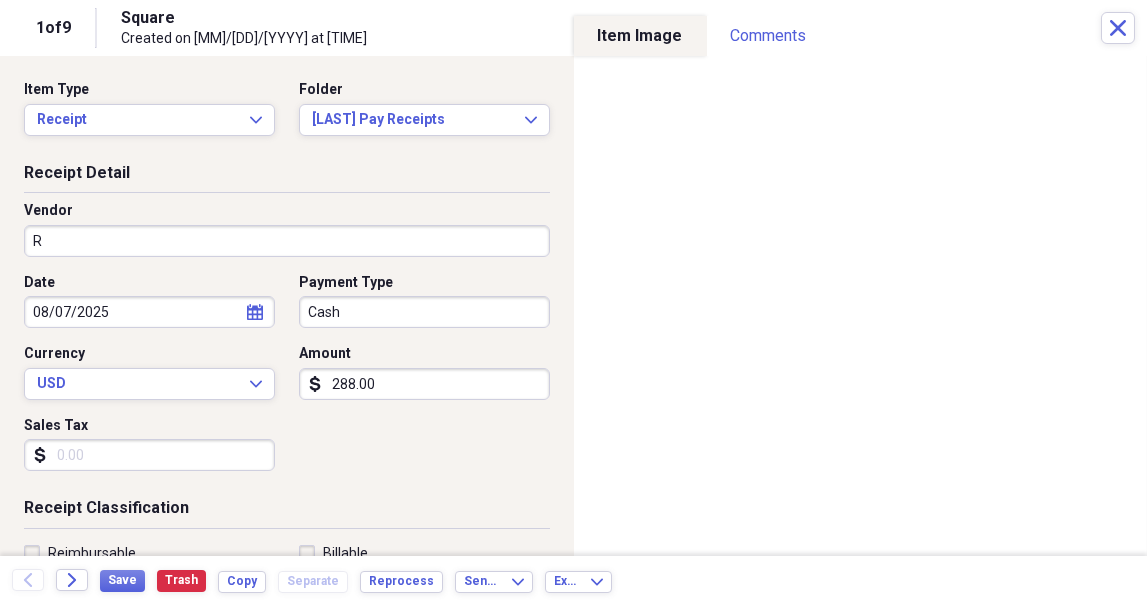 type 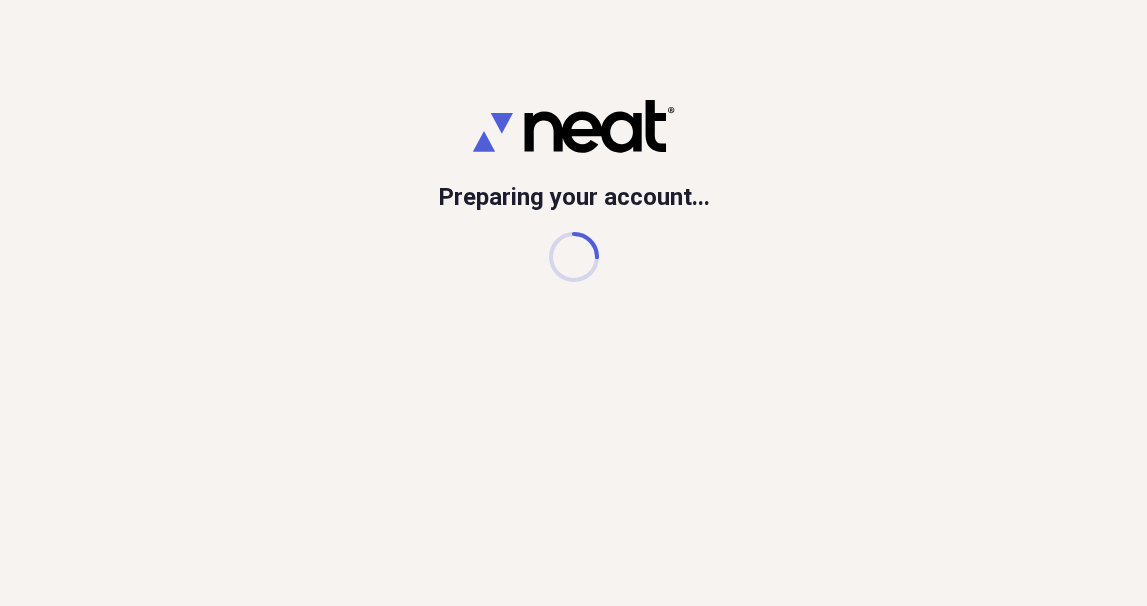 scroll, scrollTop: 0, scrollLeft: 0, axis: both 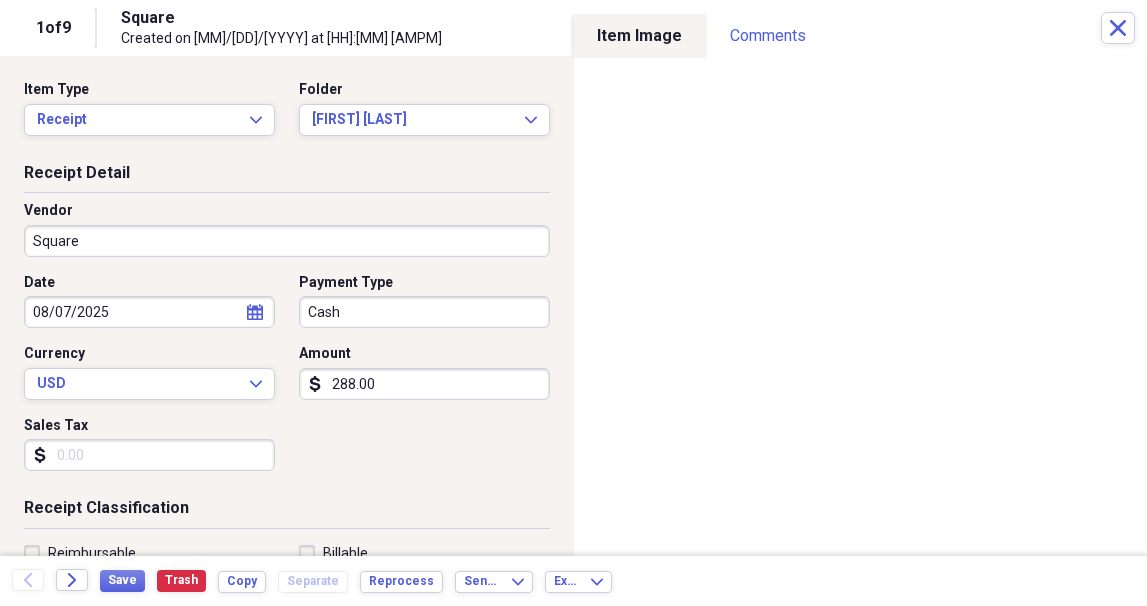 click on "Square" at bounding box center [287, 241] 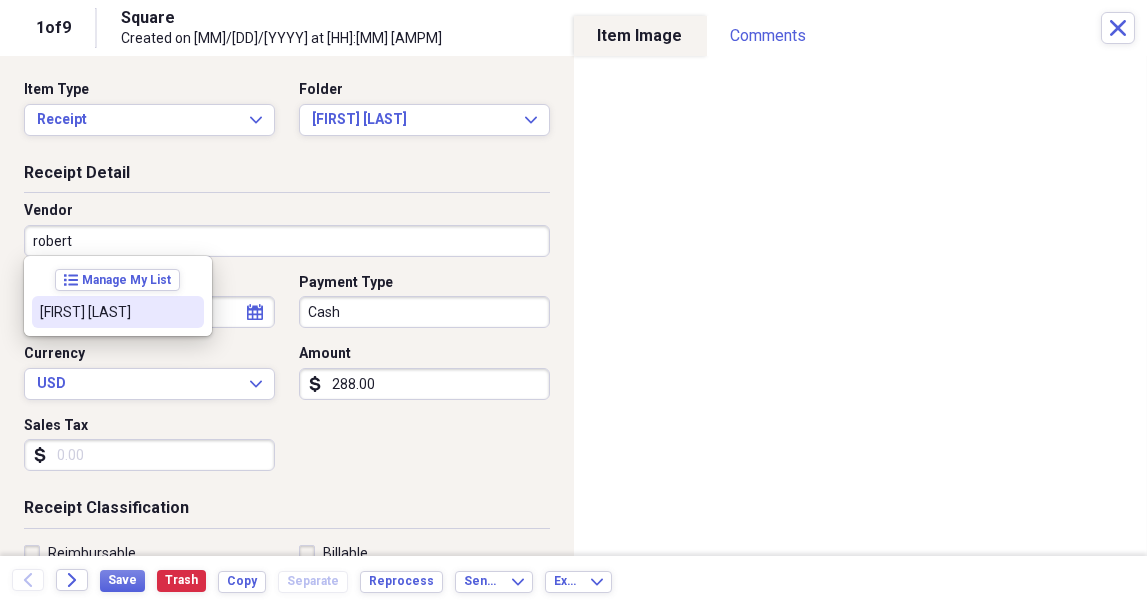 click on "[FIRST] [MIDDLE] [LAST], [SUFFIX]" at bounding box center [106, 312] 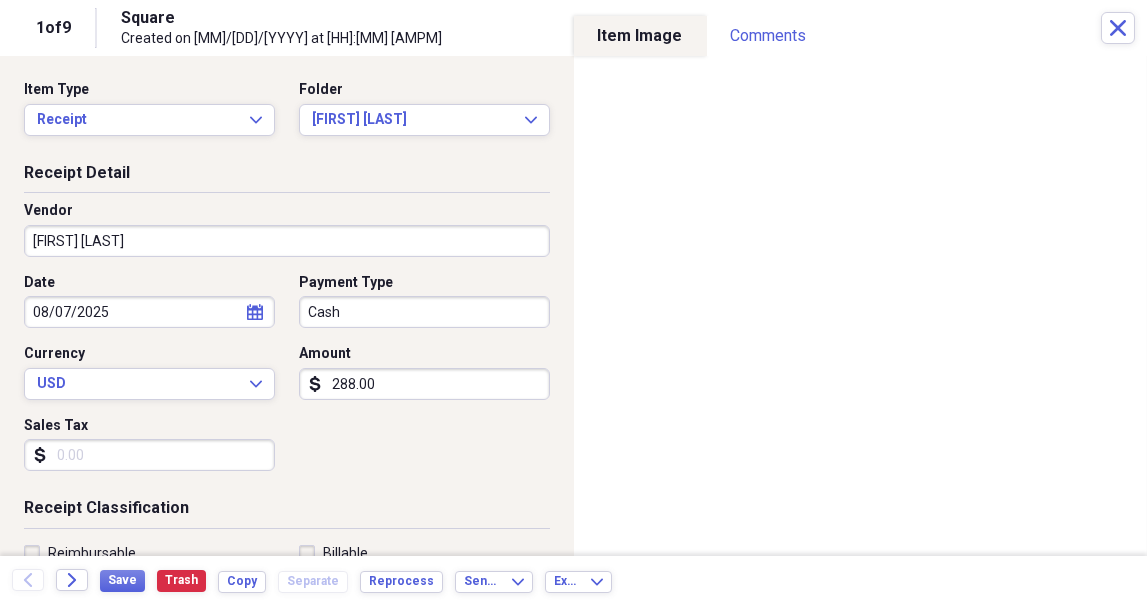 type on "[FIRST] [MIDDLE] [LAST] Pay Receipts" 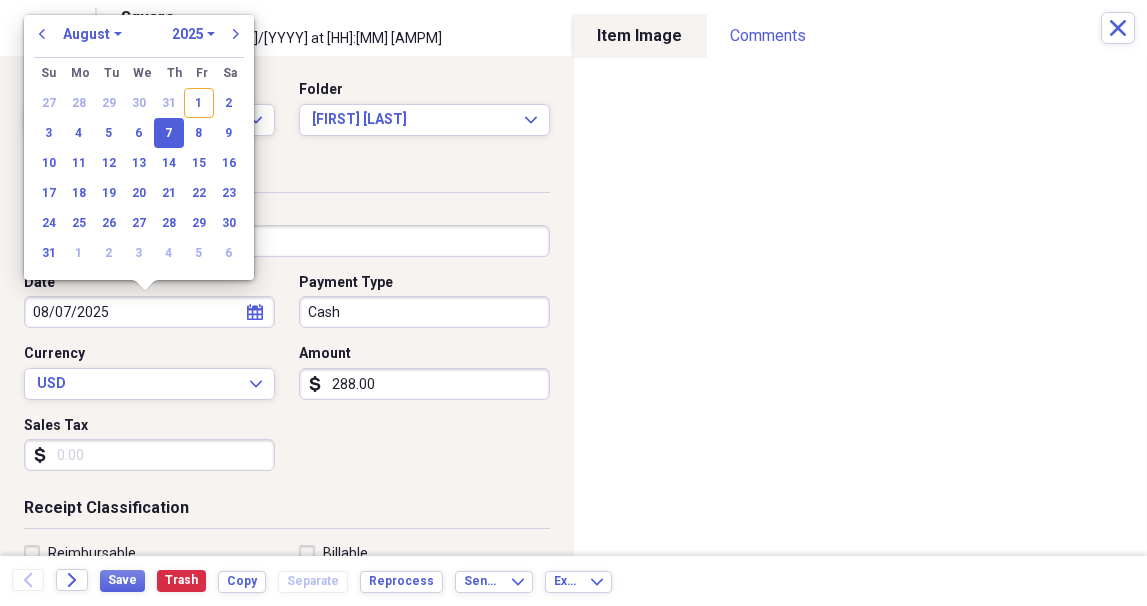 type 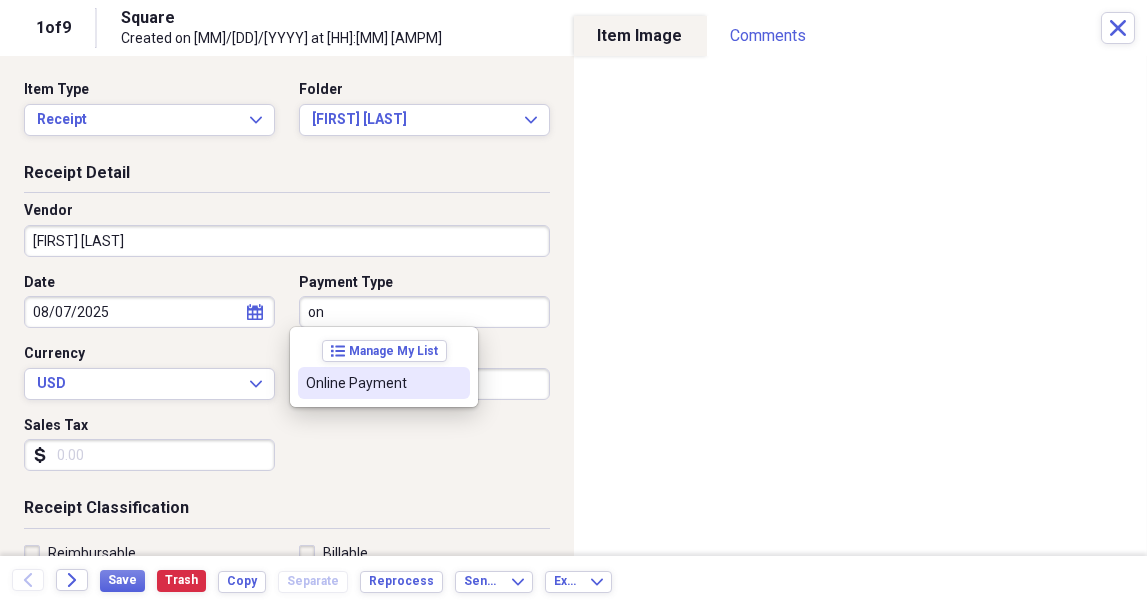 click on "Online Payment" at bounding box center [372, 383] 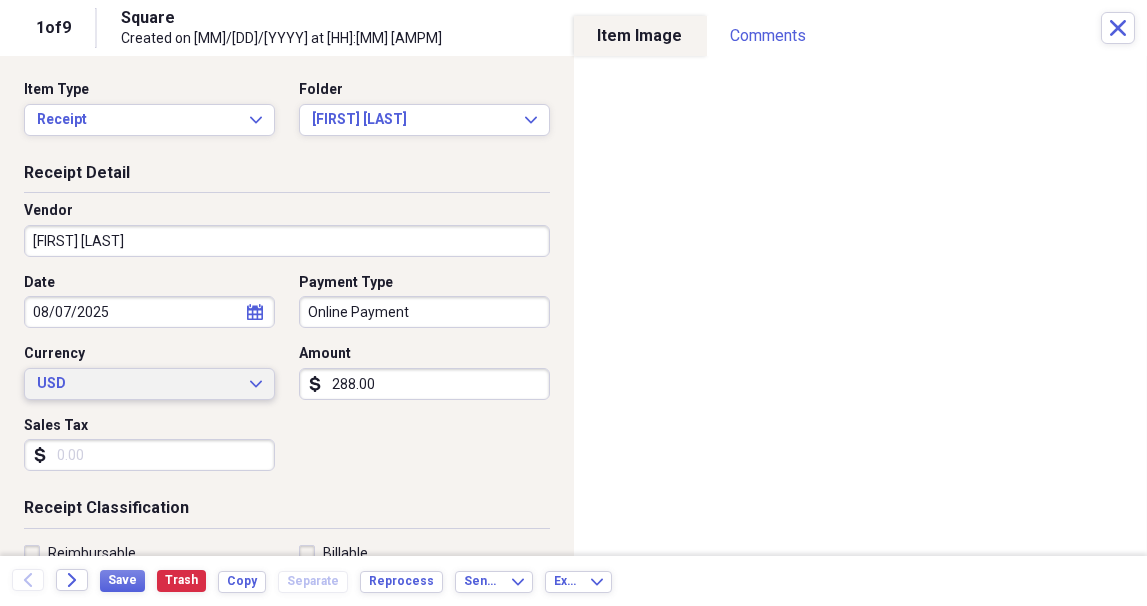 type 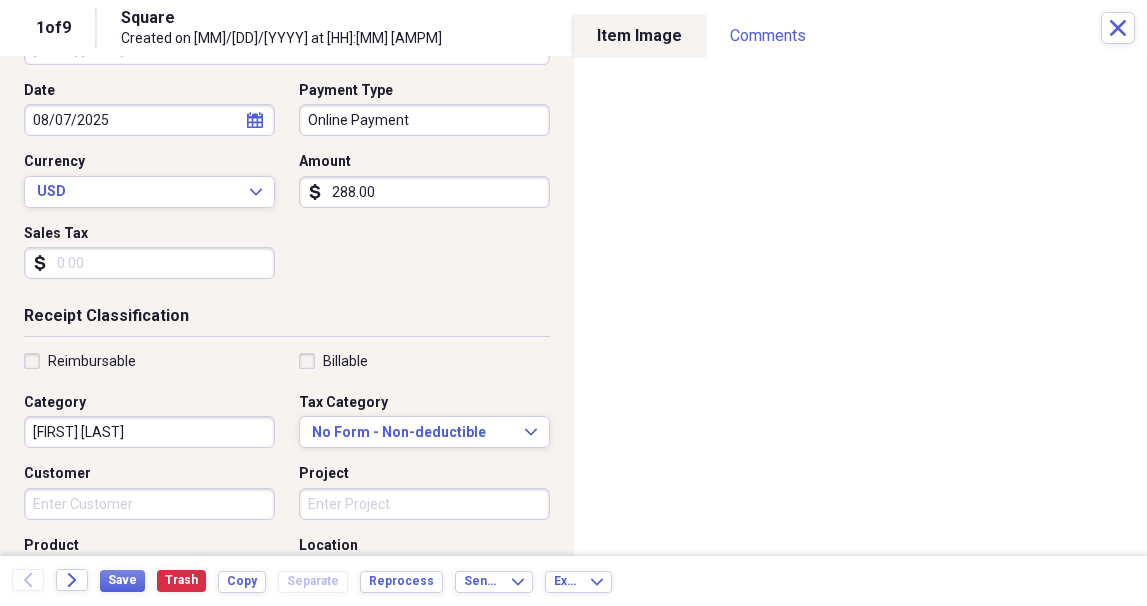 scroll, scrollTop: 199, scrollLeft: 0, axis: vertical 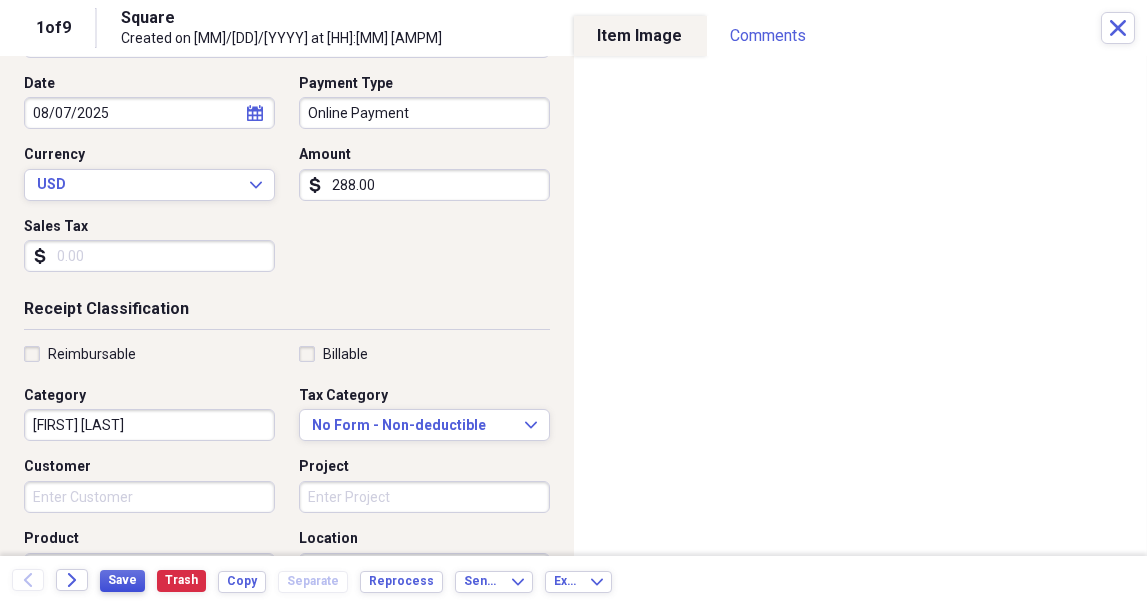 click on "Save" at bounding box center (122, 580) 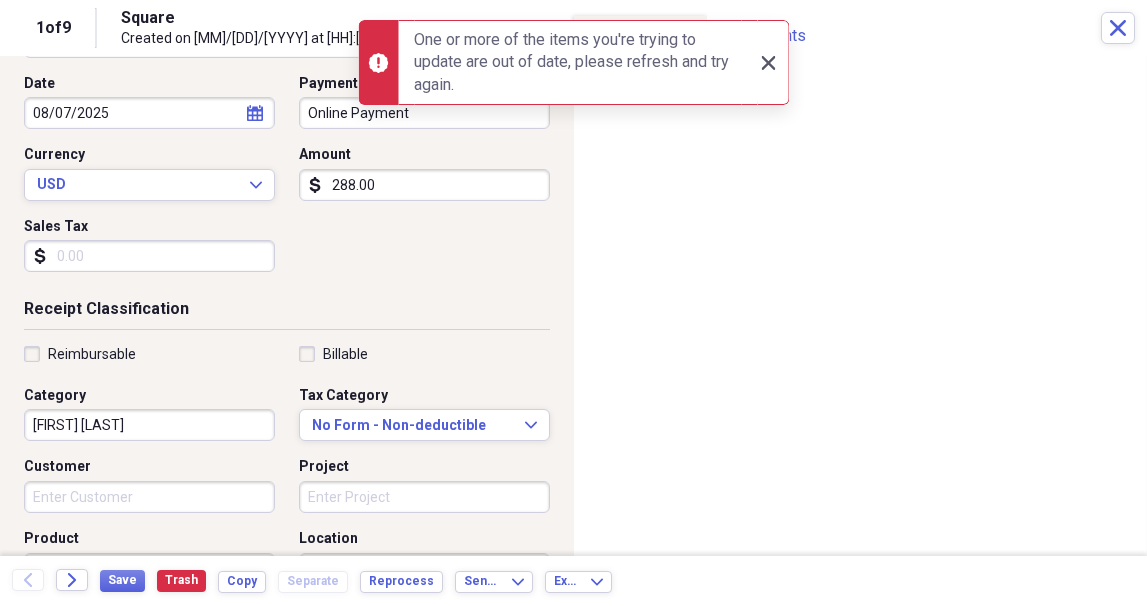 click on "Close" 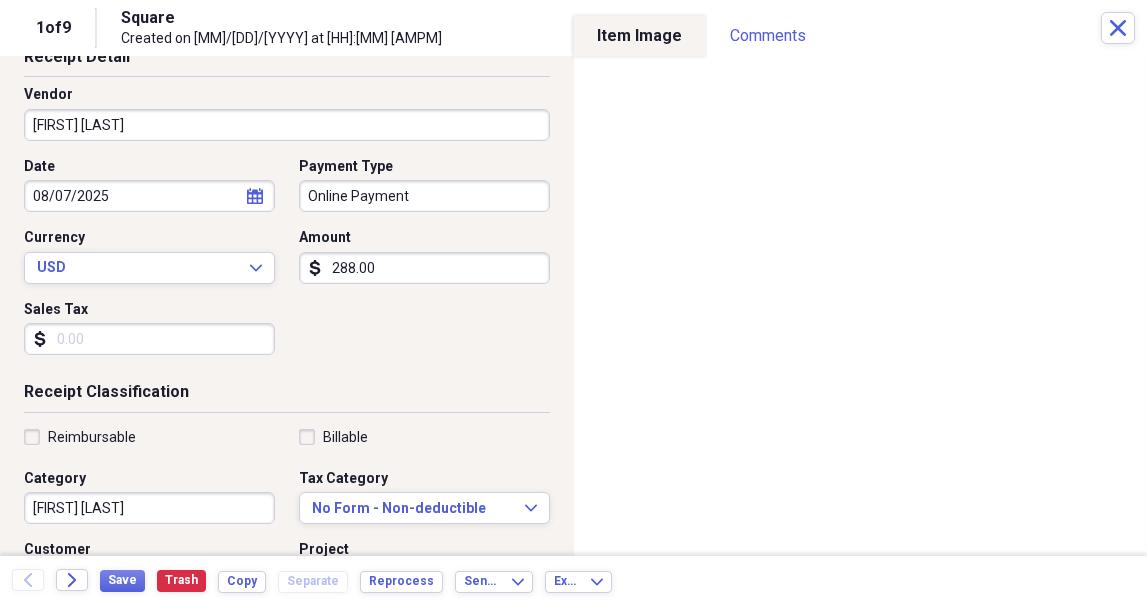scroll, scrollTop: 0, scrollLeft: 0, axis: both 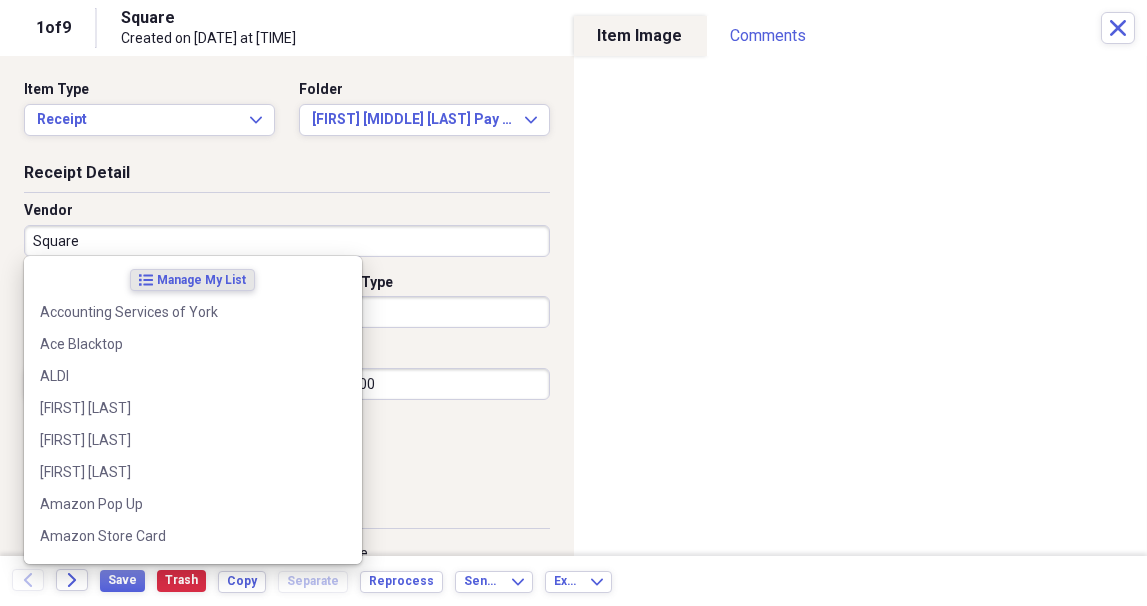 click on "Square" at bounding box center [287, 241] 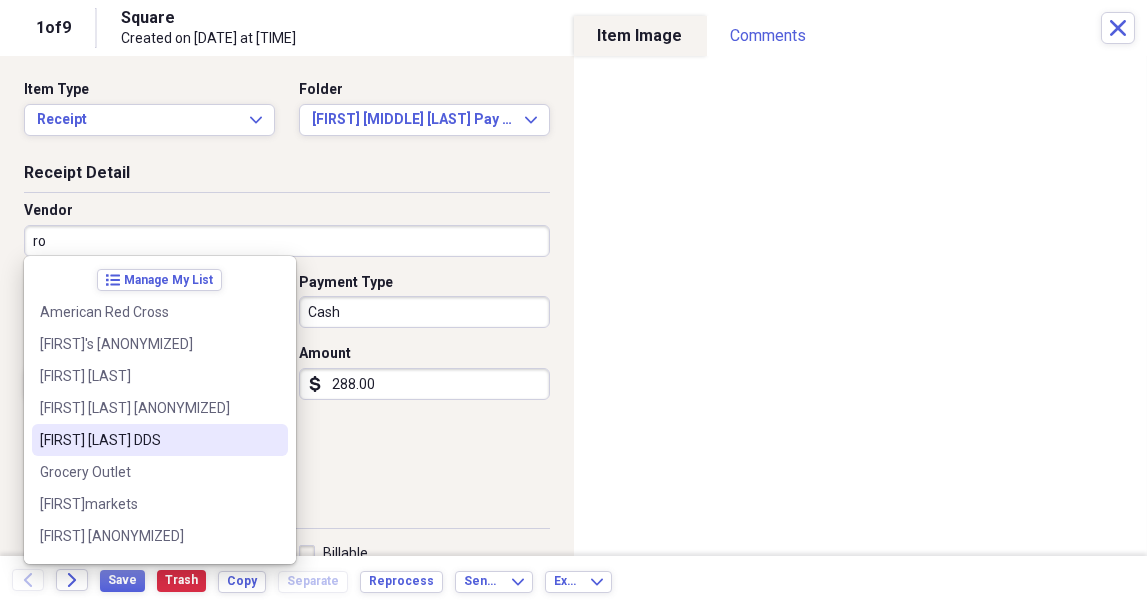 type on "r" 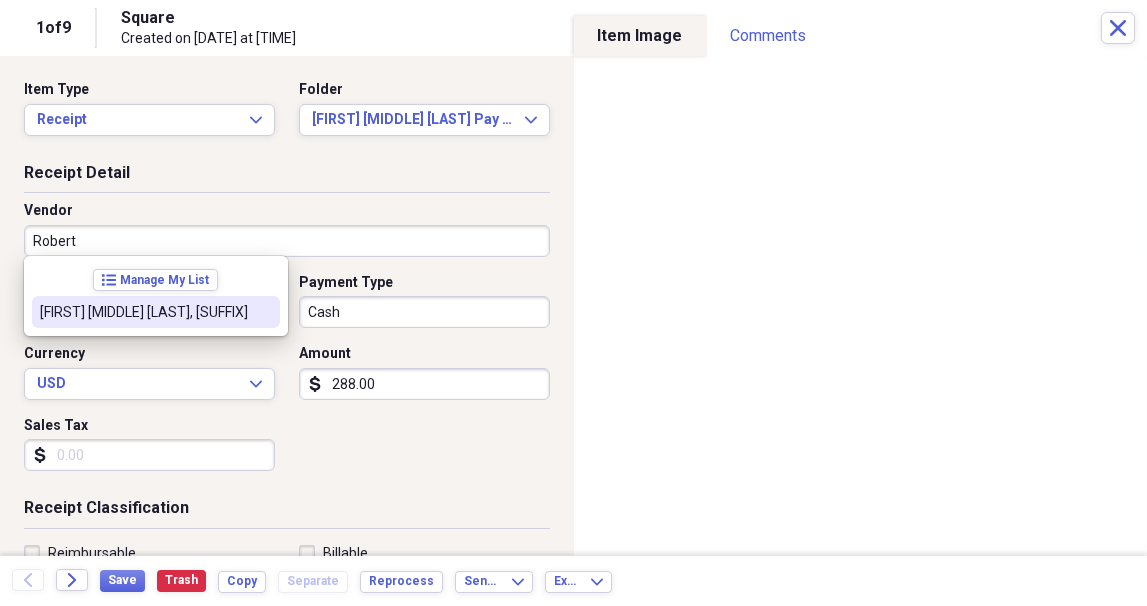 click on "[FIRST] [MIDDLE] [LAST], [SUFFIX]" at bounding box center (144, 312) 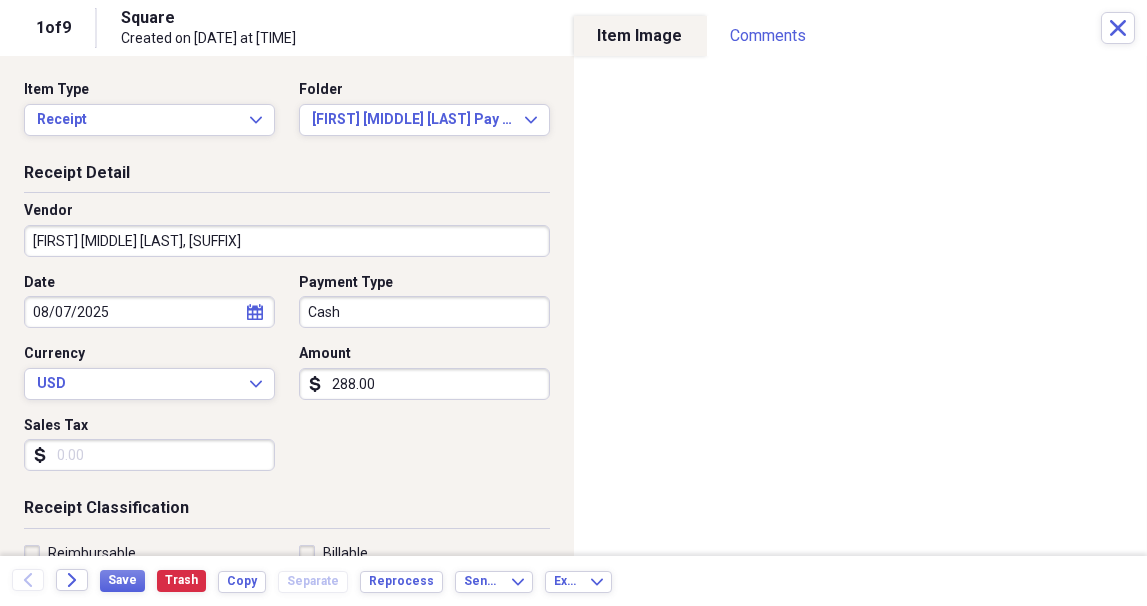 type on "[FIRST] [MIDDLE] [LAST] Pay Receipts" 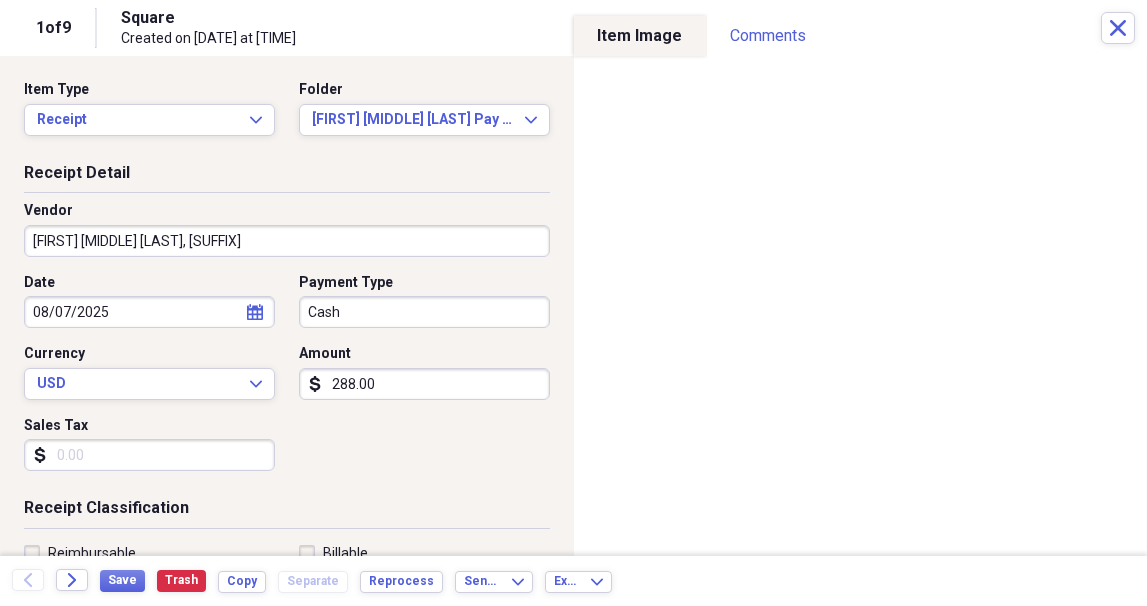 select on "7" 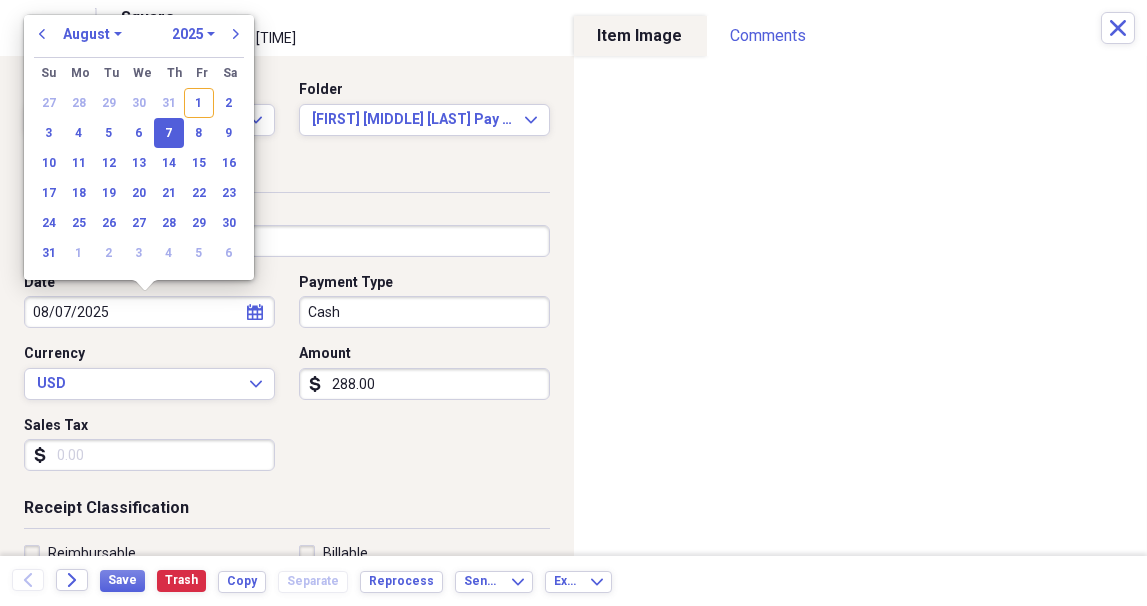 type 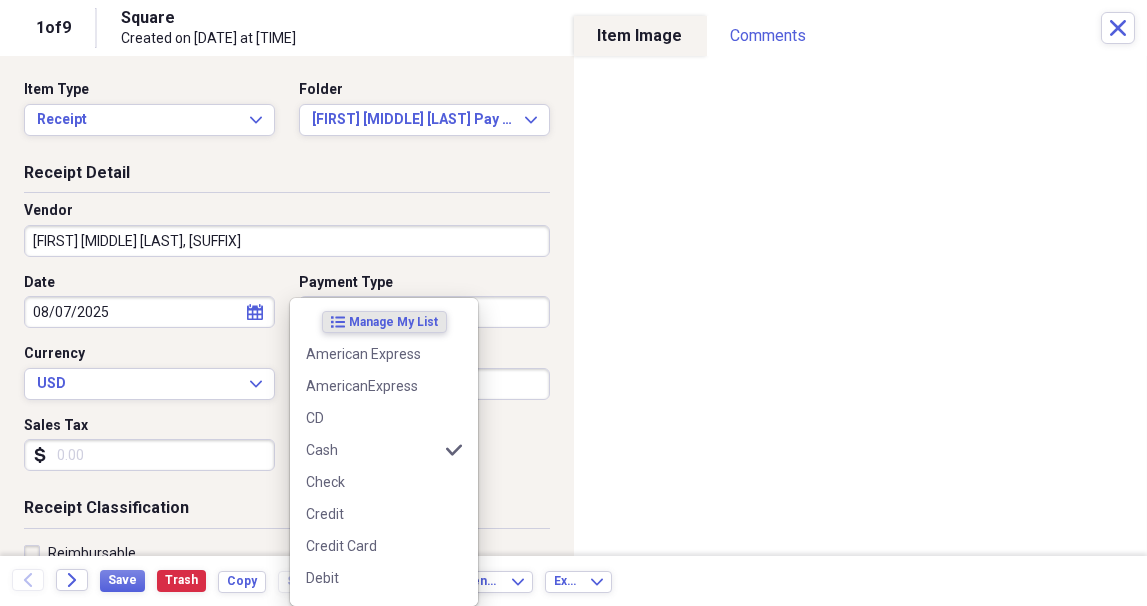 click on "Organize My Files Collapse Unfiled Needs Review Unfiled All Files Unfiled Unfiled Unfiled Saved Reports Collapse My Cabinet My Cabinet Add Folder Folder Contacts / Business Cards Add Folder Folder DESKTOP-IG6LJVH Add Folder Expand Folder Home Receipts Add Folder Collapse Open Folder [FIRST]'s Documents Add Folder Folder Air Conditioning Installation 2017 Add Folder Folder Beverage-Air Cooler Add Folder Folder Bonus Book Add Folder Folder Central Market Electric Usage Chart Add Folder Folder DoorDash Monthly Statements Add Folder Folder Employee Attendance Add Folder Folder Erie Business Liability Insurance Policy Add Folder Folder Fryers Add Folder Folder Inside the Lines Painting Add Folder Folder [FIRST] Miller Electric Add Folder Folder [FIRST]'s Contact Telephone Numbers Add Folder Folder [FIRST]'s Job Applications Add Folder Folder [FIRST]'s Pennsylvania Sales Tax Receipts Add Folder Folder Kint Fire Suppression Inspections Add Folder Folder Mercantile and Business License Add Folder Folder Monthly Receipt Reports Folder" at bounding box center [573, 303] 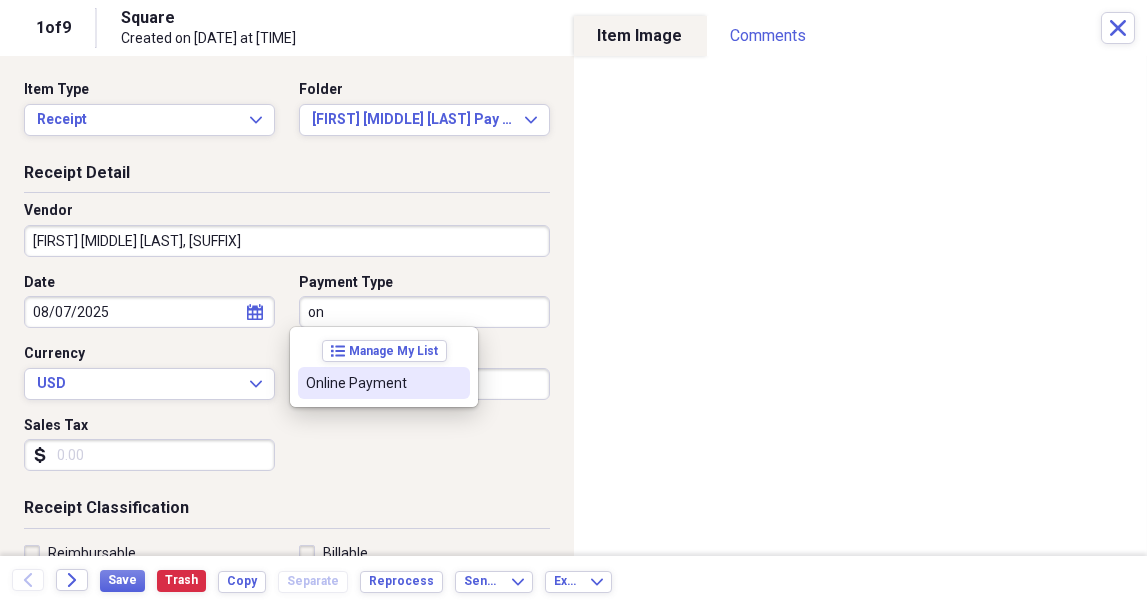 click on "Online Payment" at bounding box center [372, 383] 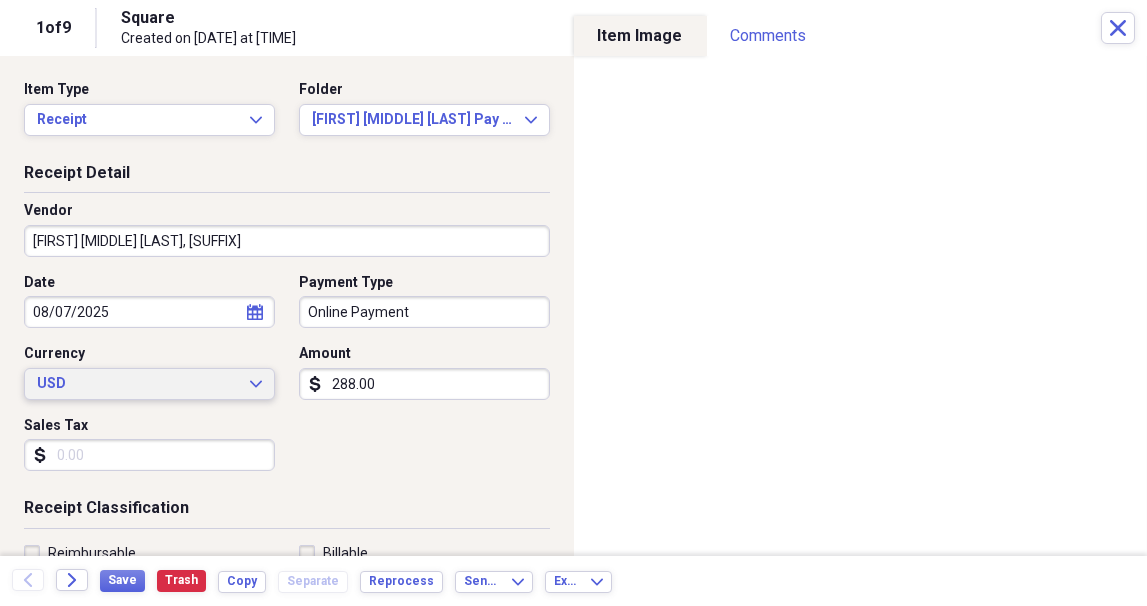 type 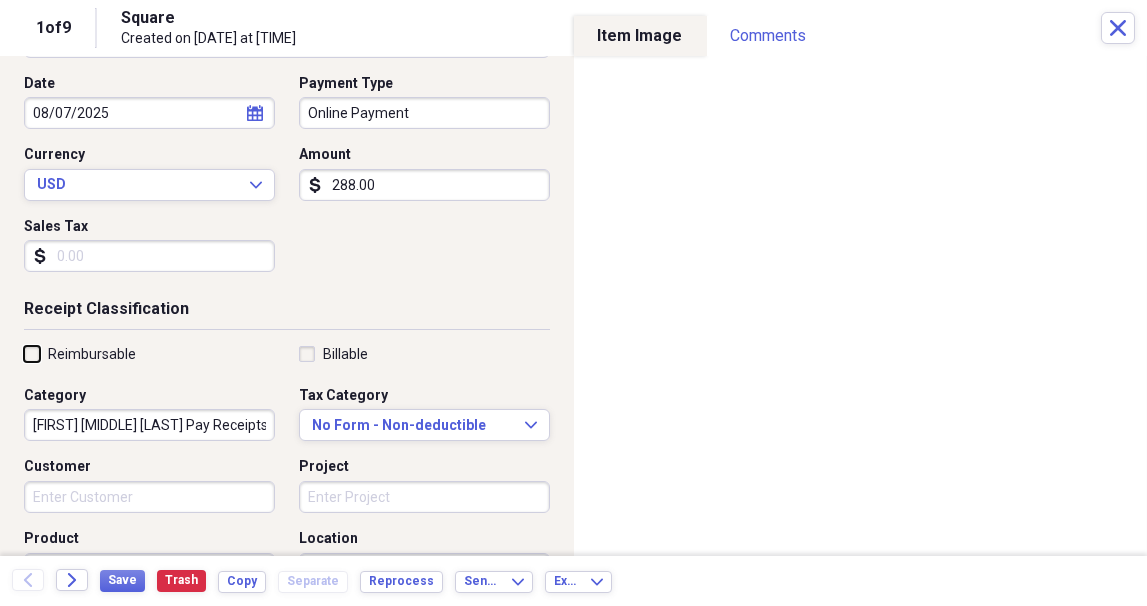 scroll, scrollTop: 399, scrollLeft: 0, axis: vertical 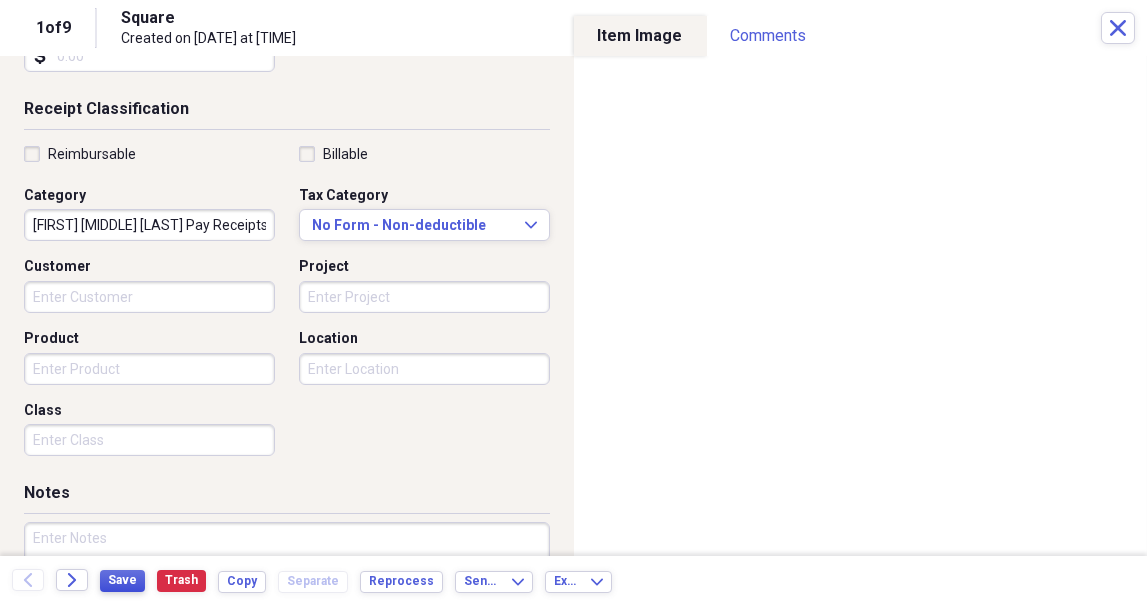 click on "Save" at bounding box center (122, 580) 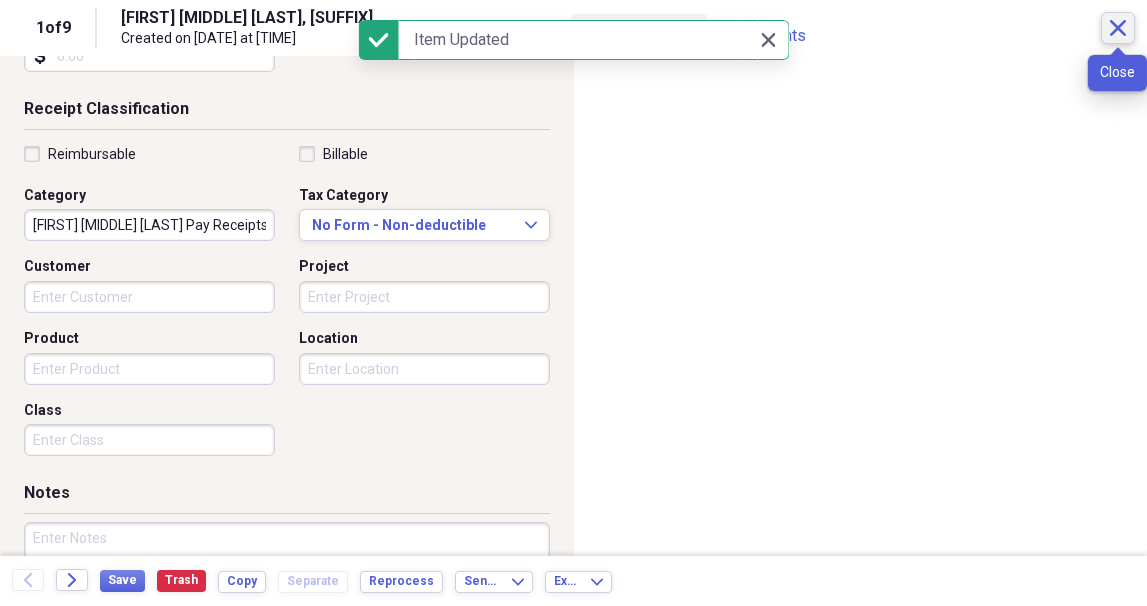 click 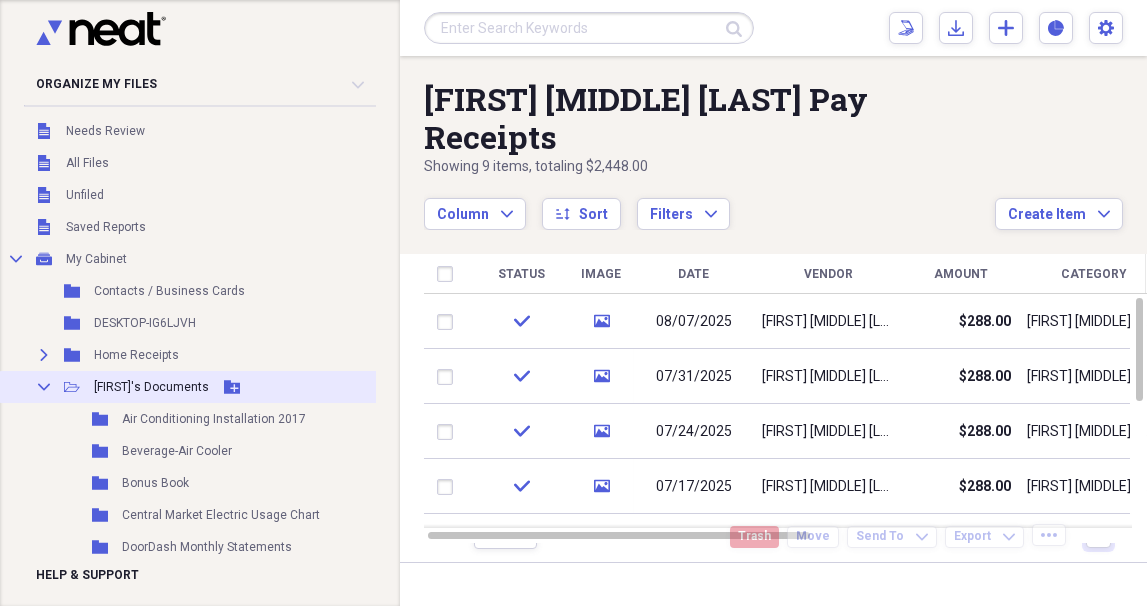 click on "Collapse" at bounding box center [44, 387] 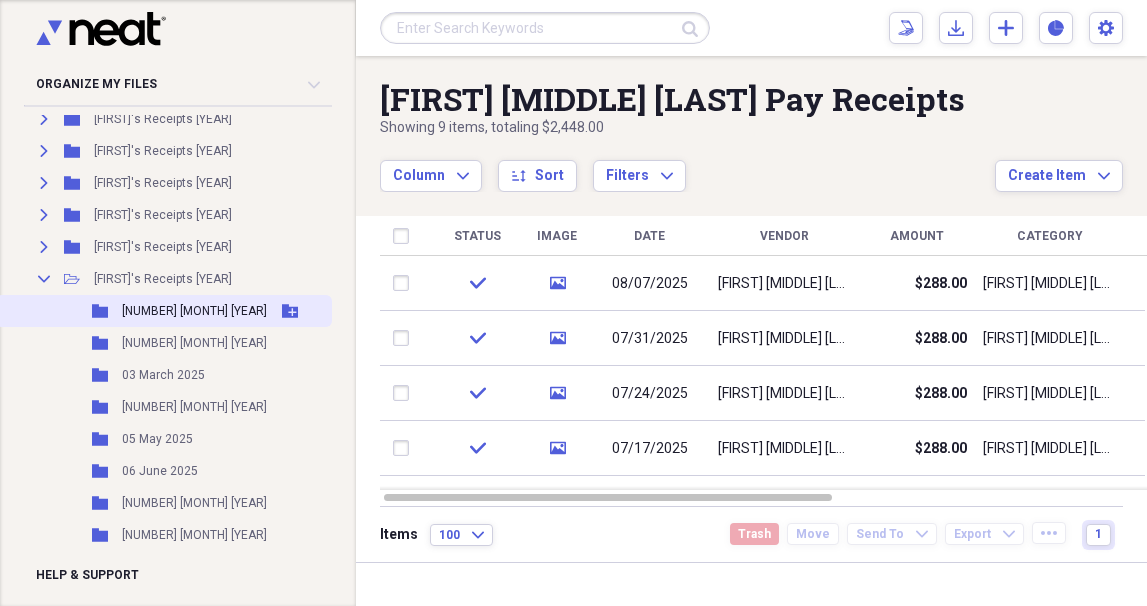 scroll, scrollTop: 599, scrollLeft: 0, axis: vertical 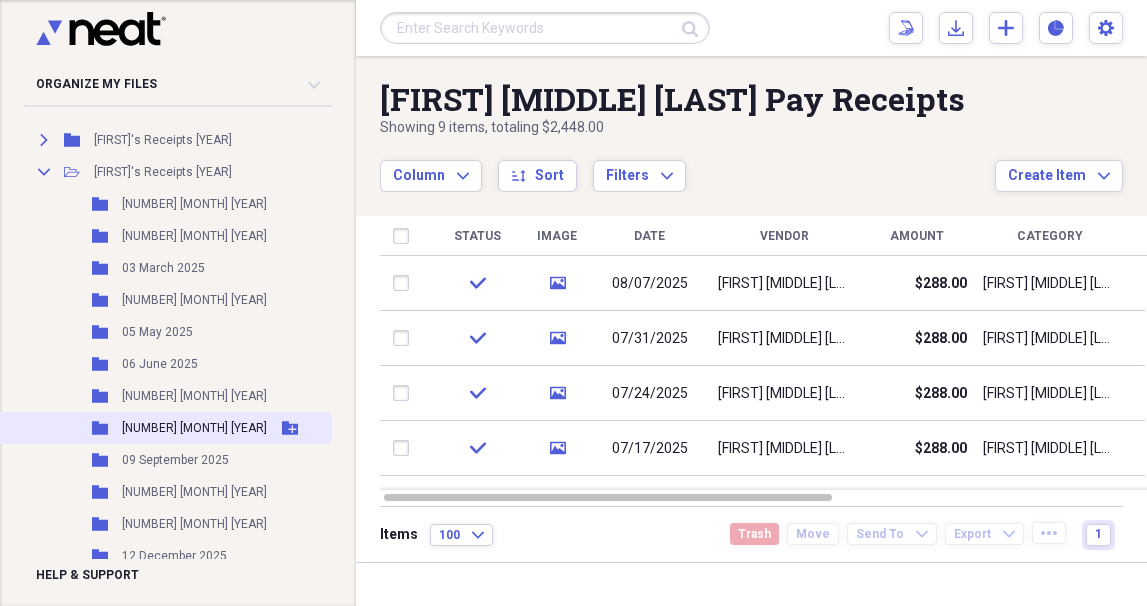 click on "[NUMBER] [MONTH] [YEAR]" at bounding box center [194, 428] 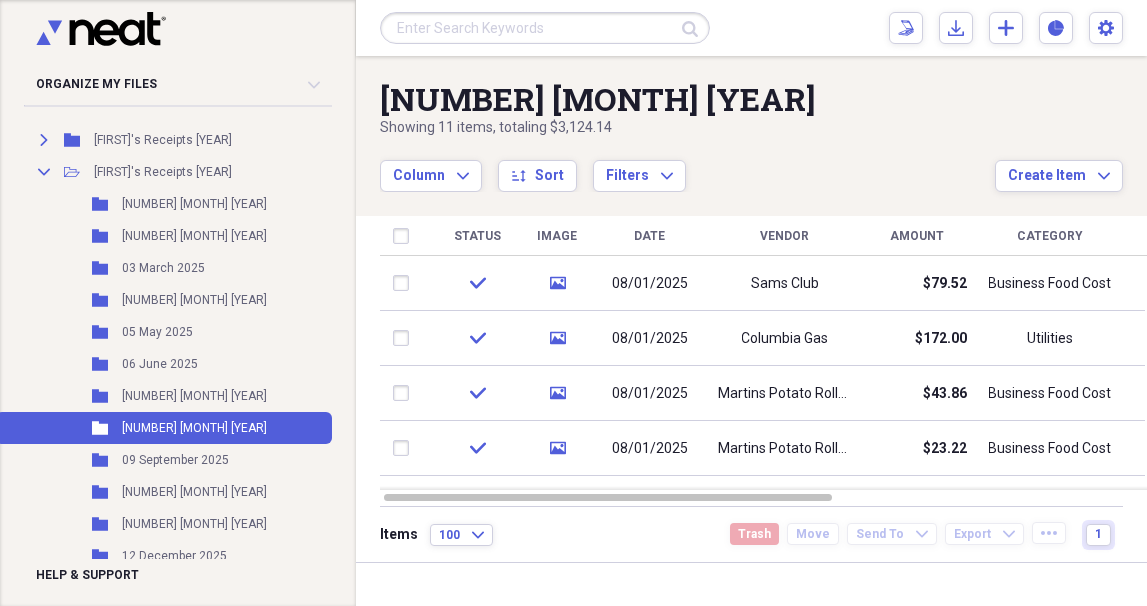 click on "Vendor" at bounding box center [785, 236] 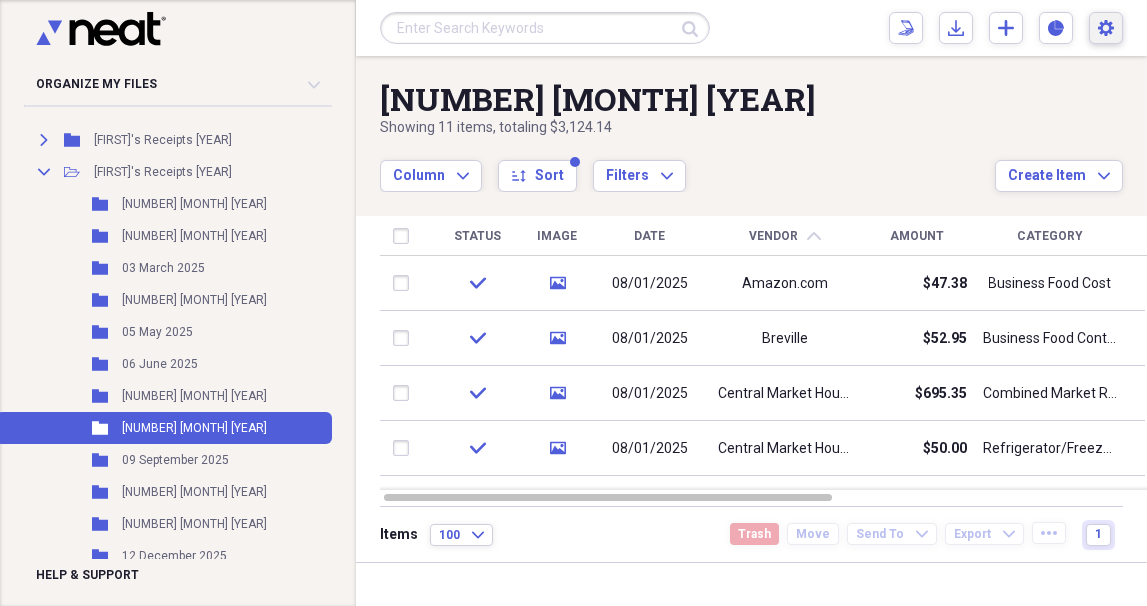 click 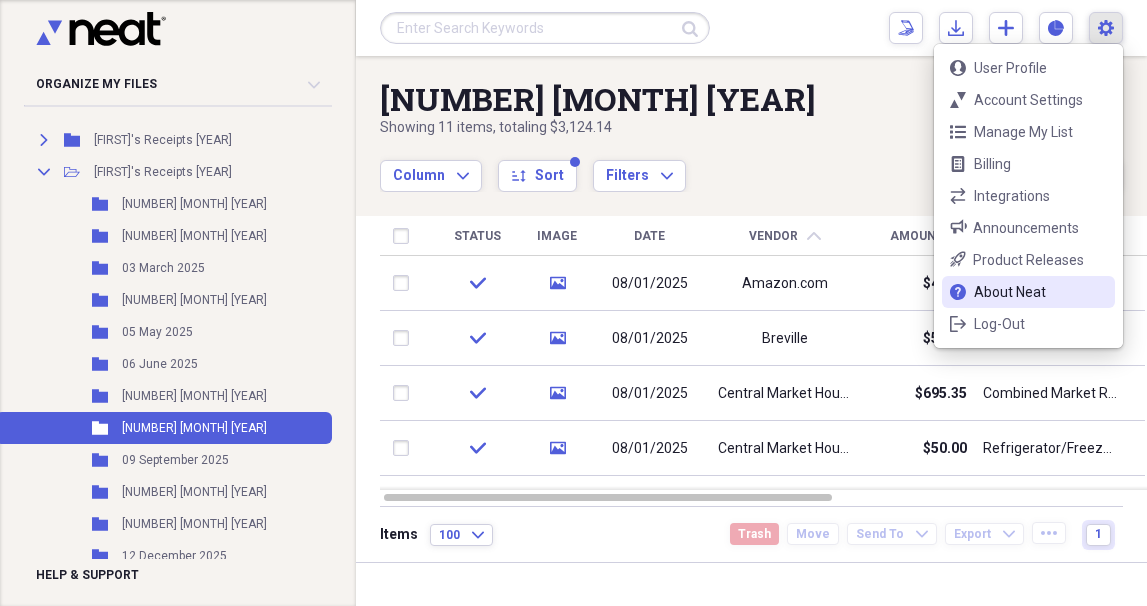 click on "About Neat" at bounding box center (1028, 292) 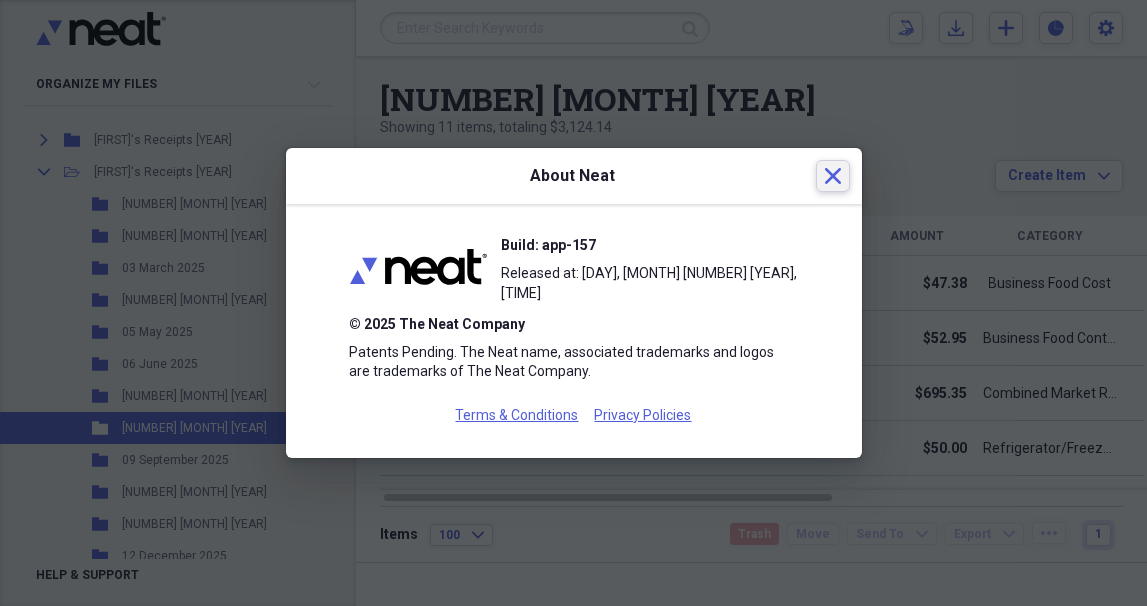 click 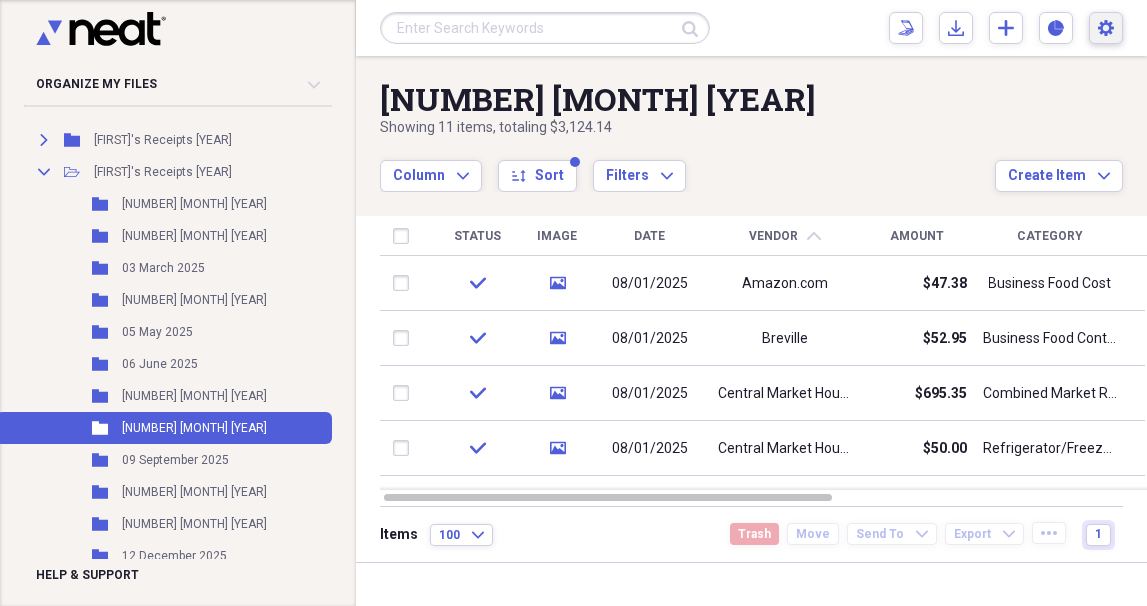 click 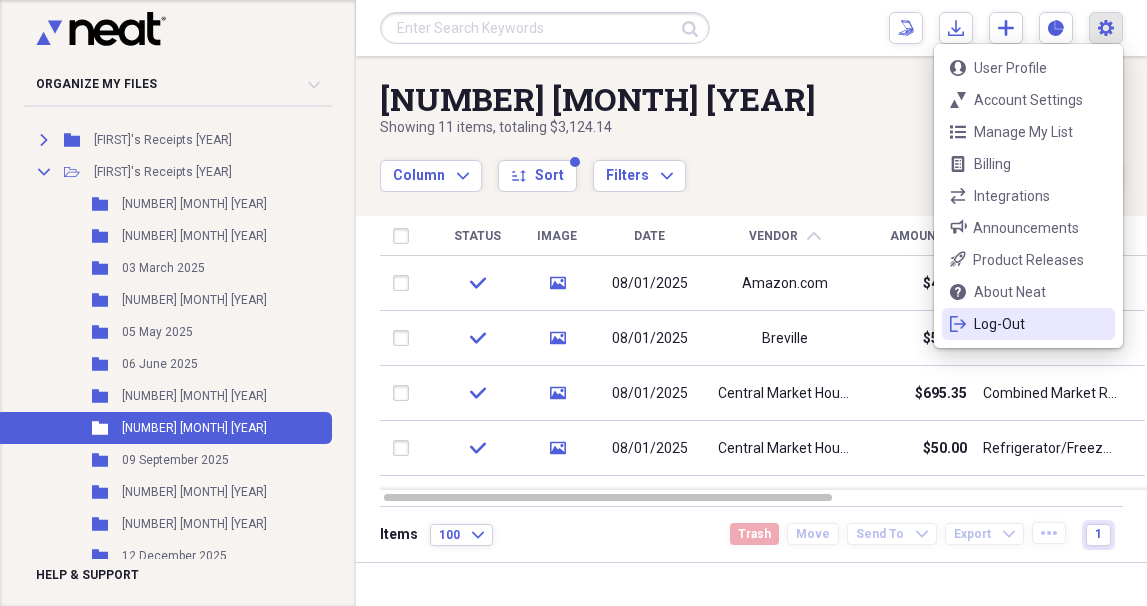 click on "Log-Out" at bounding box center (1028, 324) 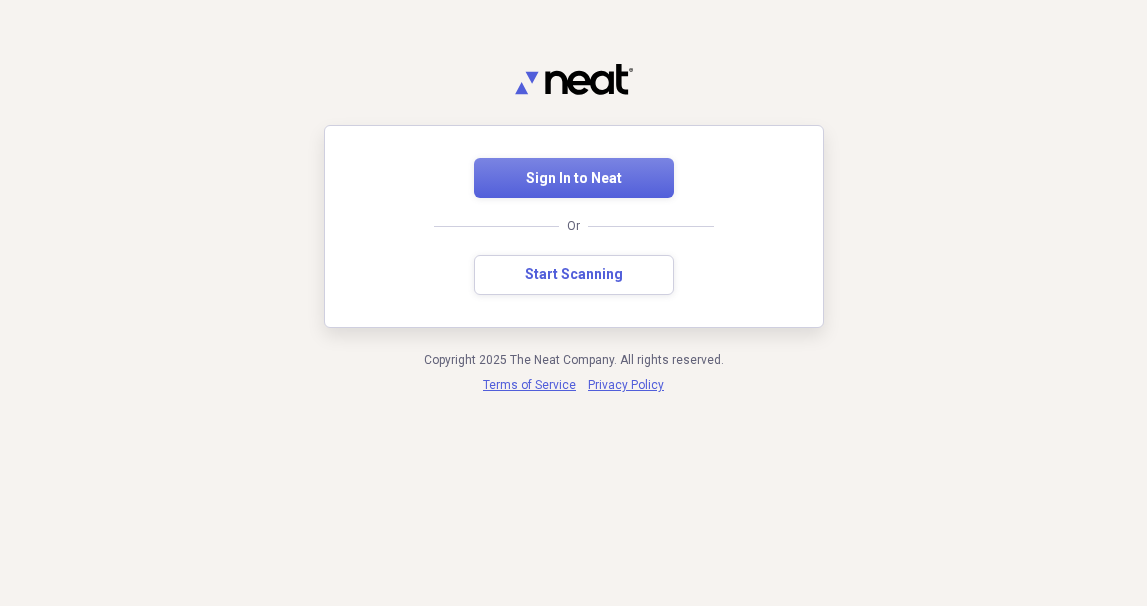 scroll, scrollTop: 0, scrollLeft: 0, axis: both 